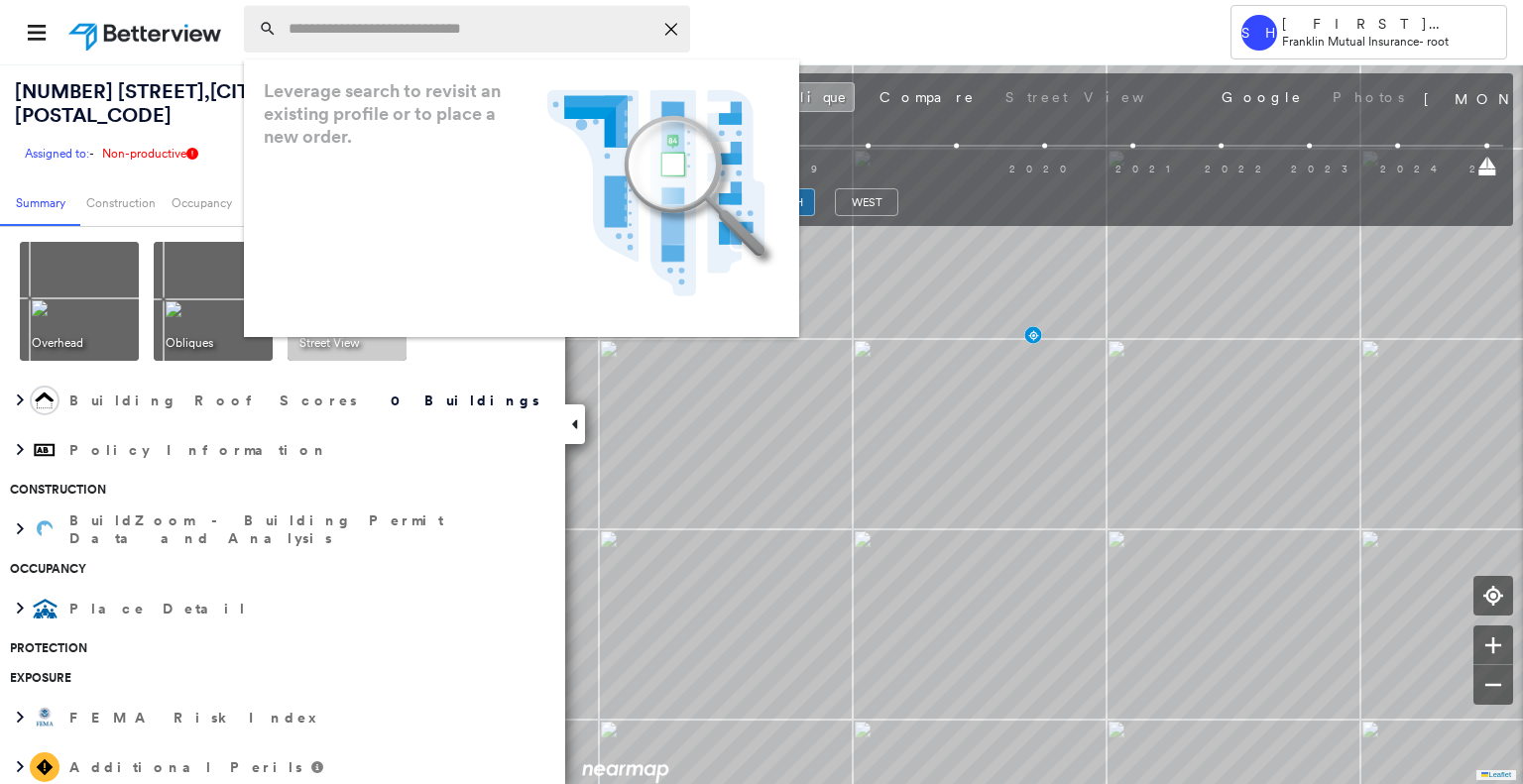 scroll, scrollTop: 0, scrollLeft: 0, axis: both 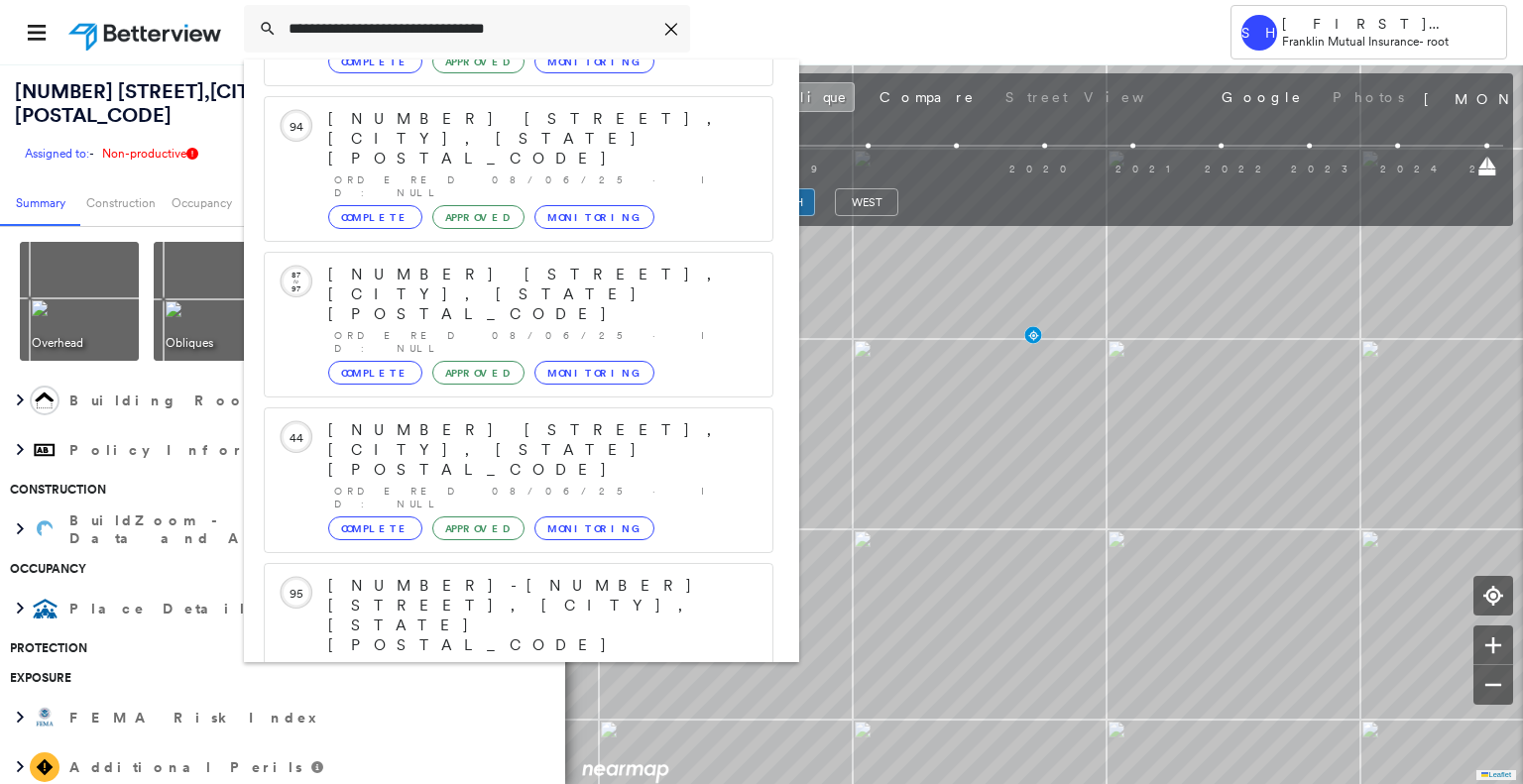type on "**********" 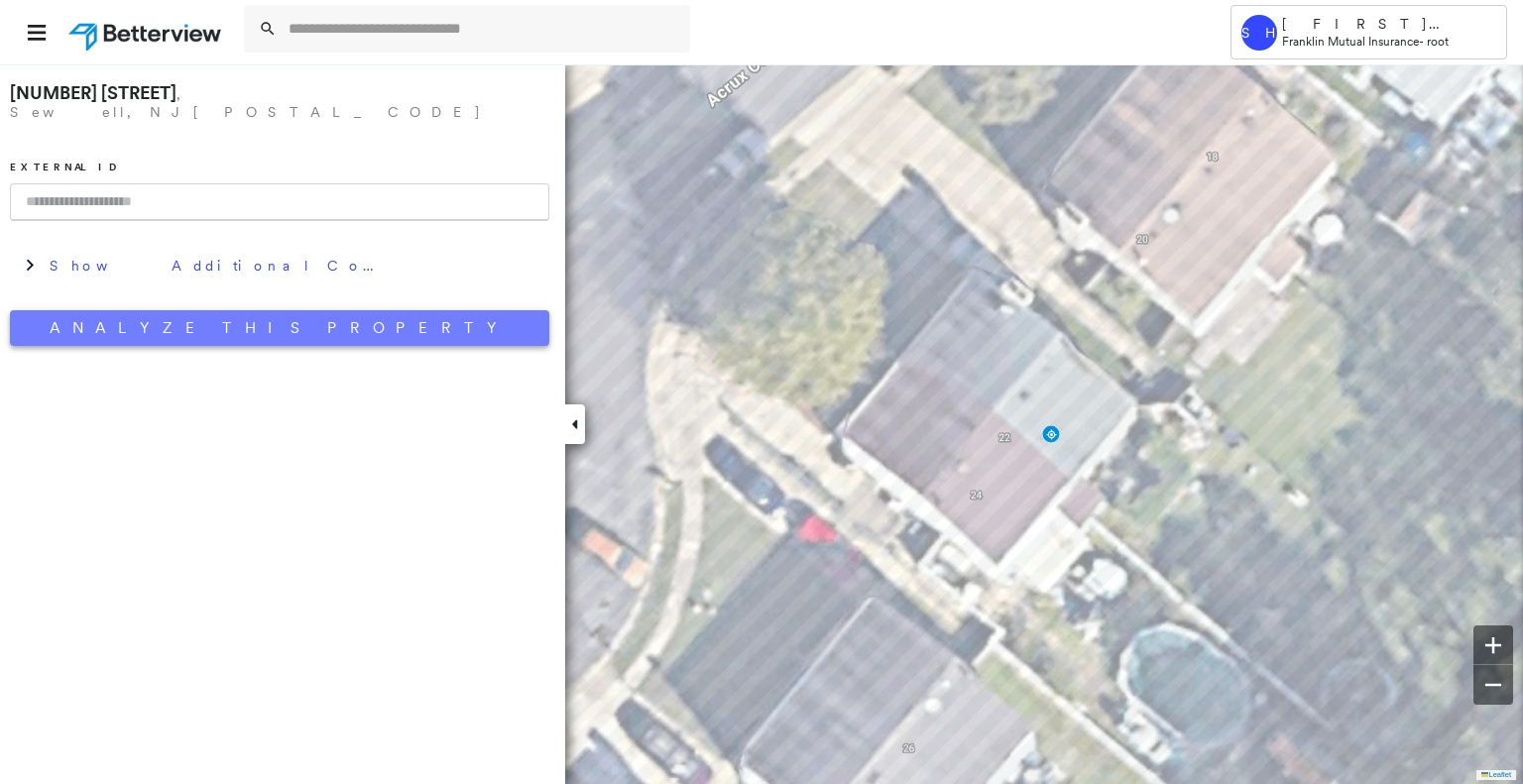 click on "Analyze This Property" at bounding box center (280, 328) 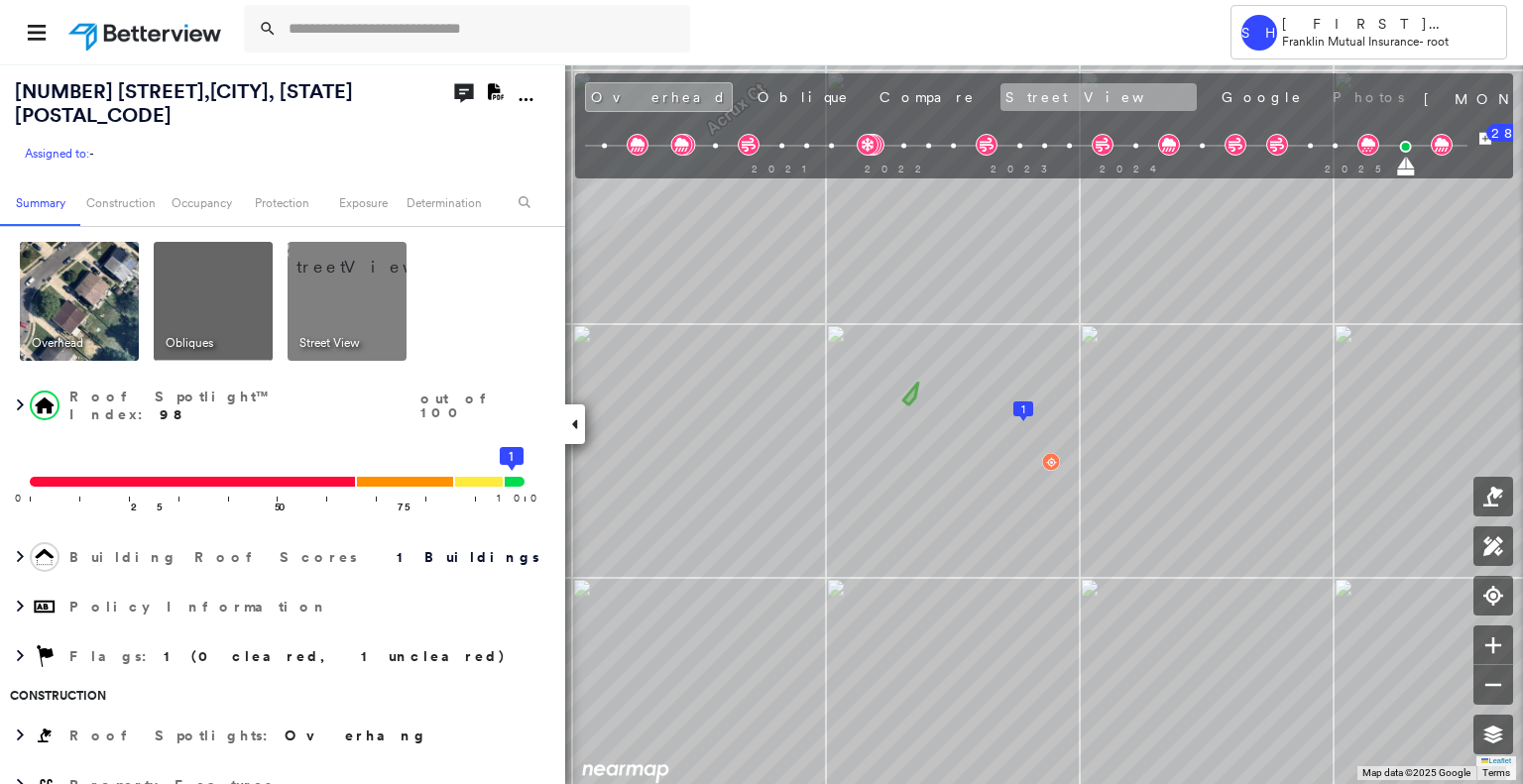 click on "Street View" at bounding box center [1099, 97] 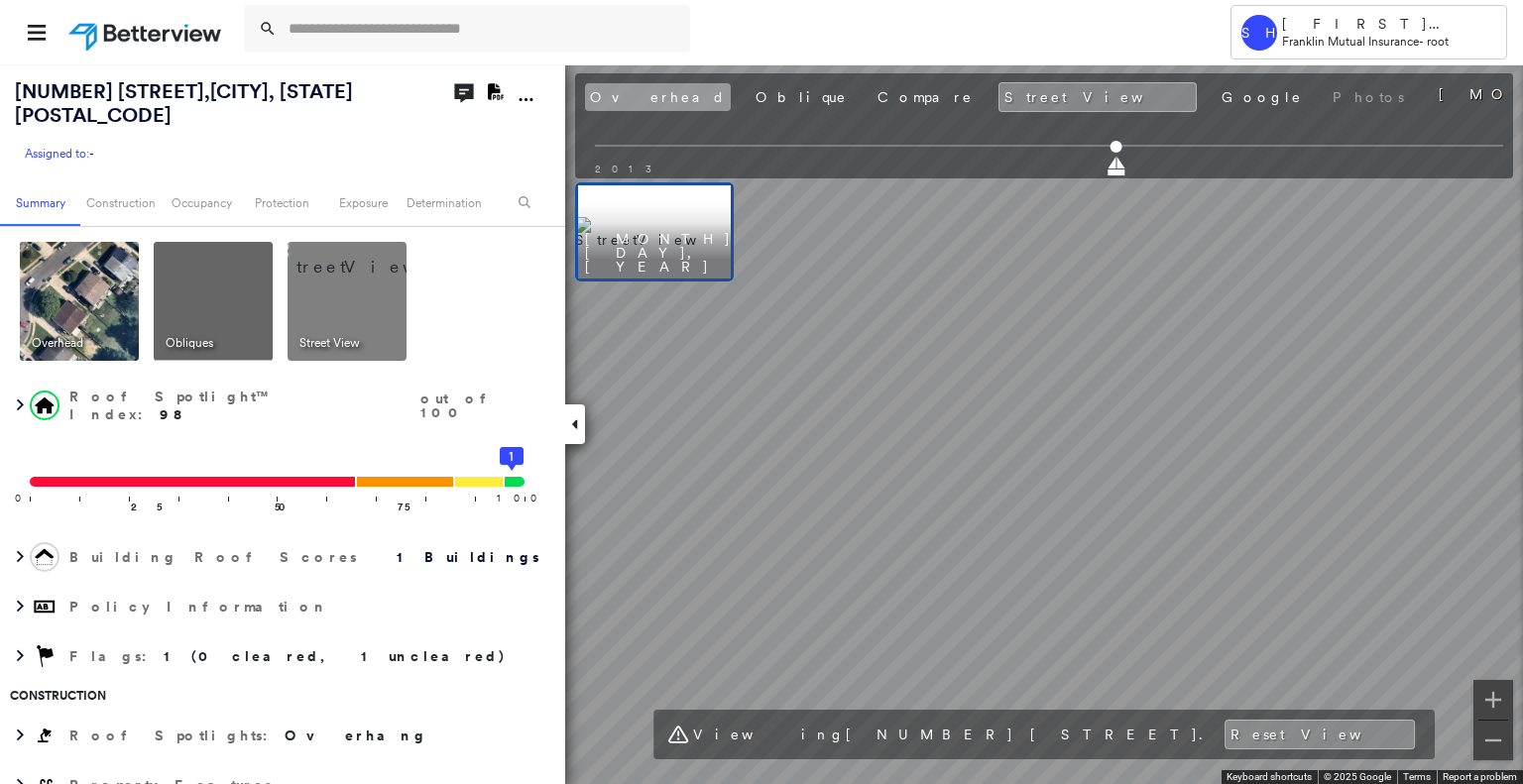 click on "Overhead" at bounding box center [657, 97] 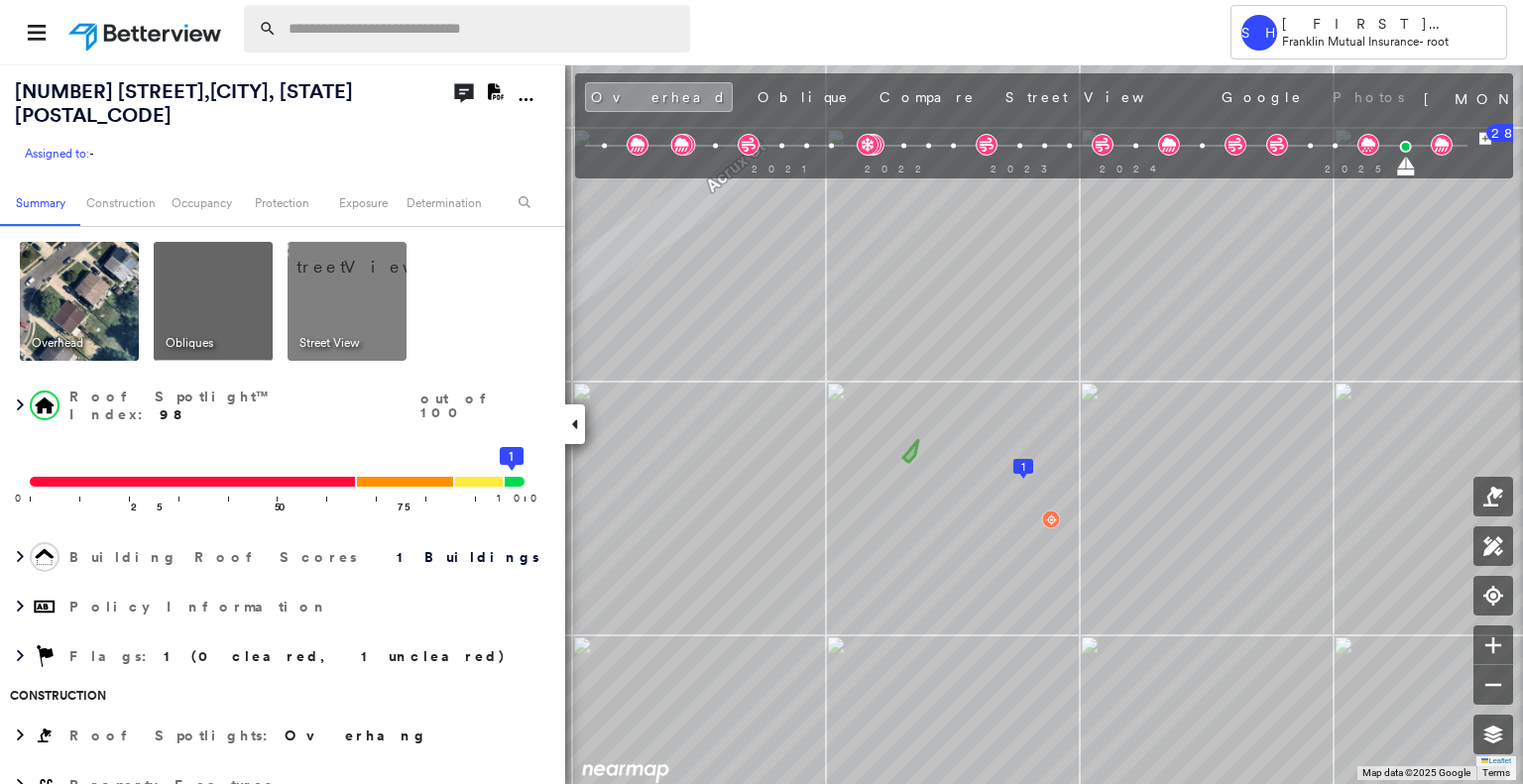 click at bounding box center [483, 29] 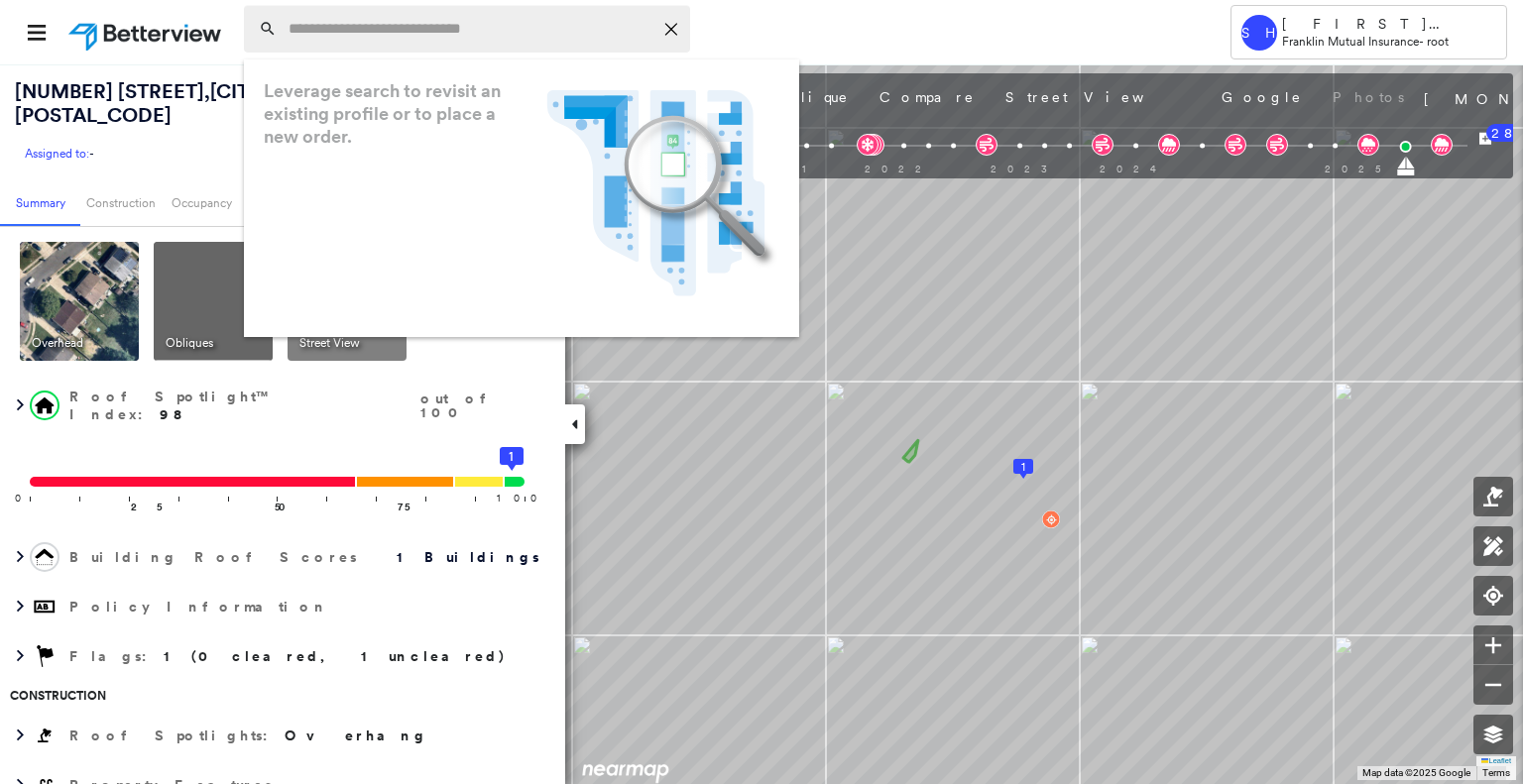 paste on "**********" 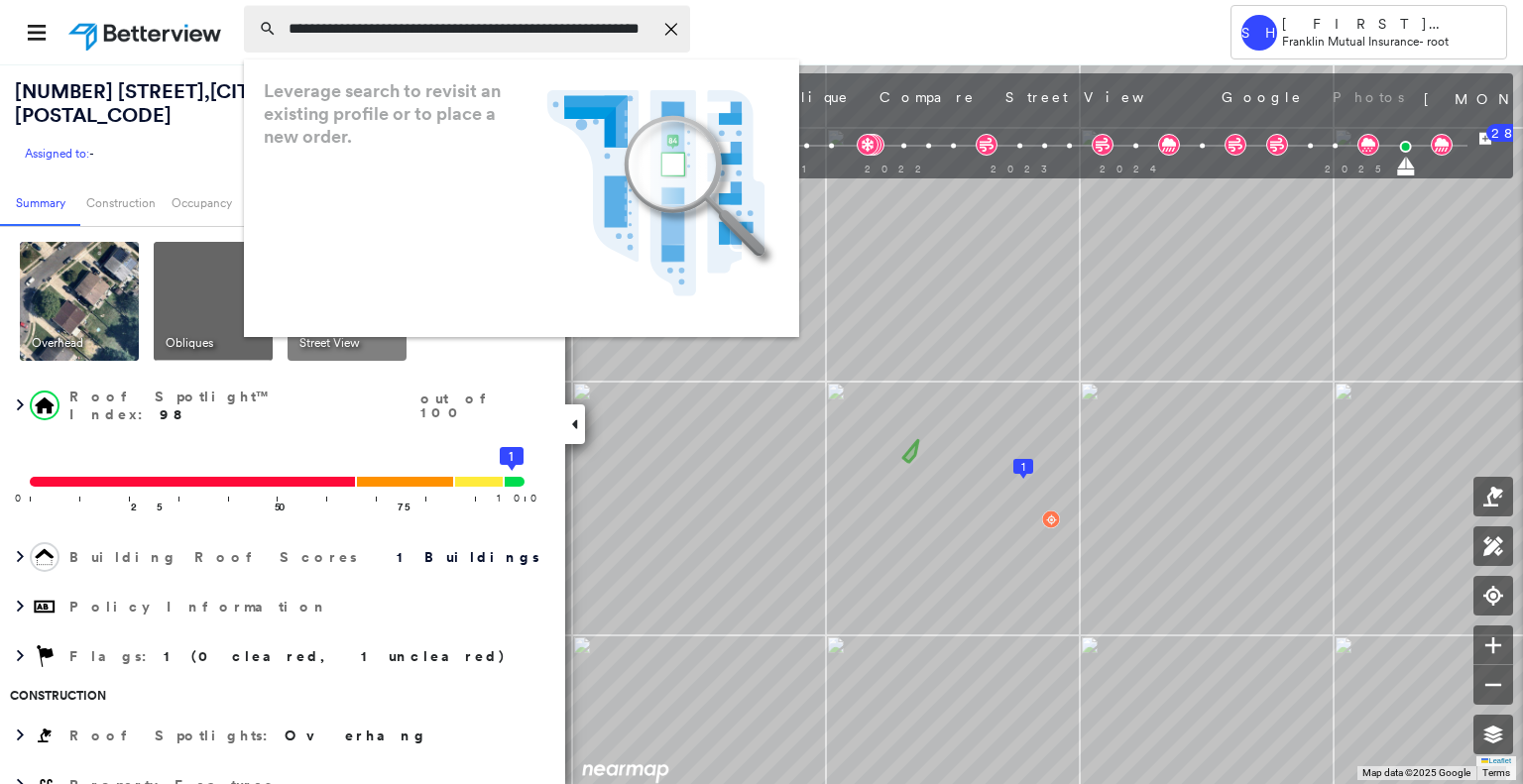 scroll, scrollTop: 0, scrollLeft: 40, axis: horizontal 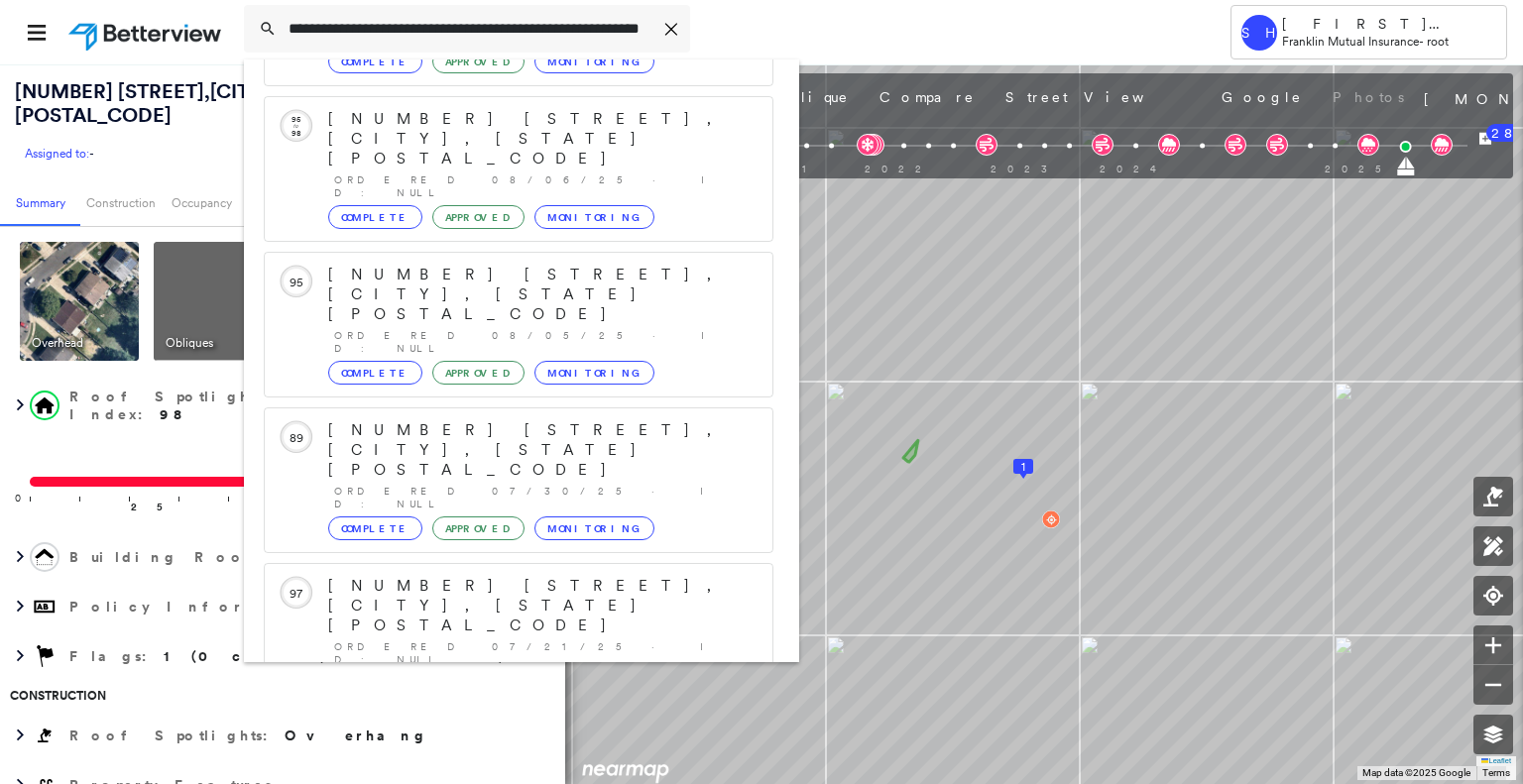type on "**********" 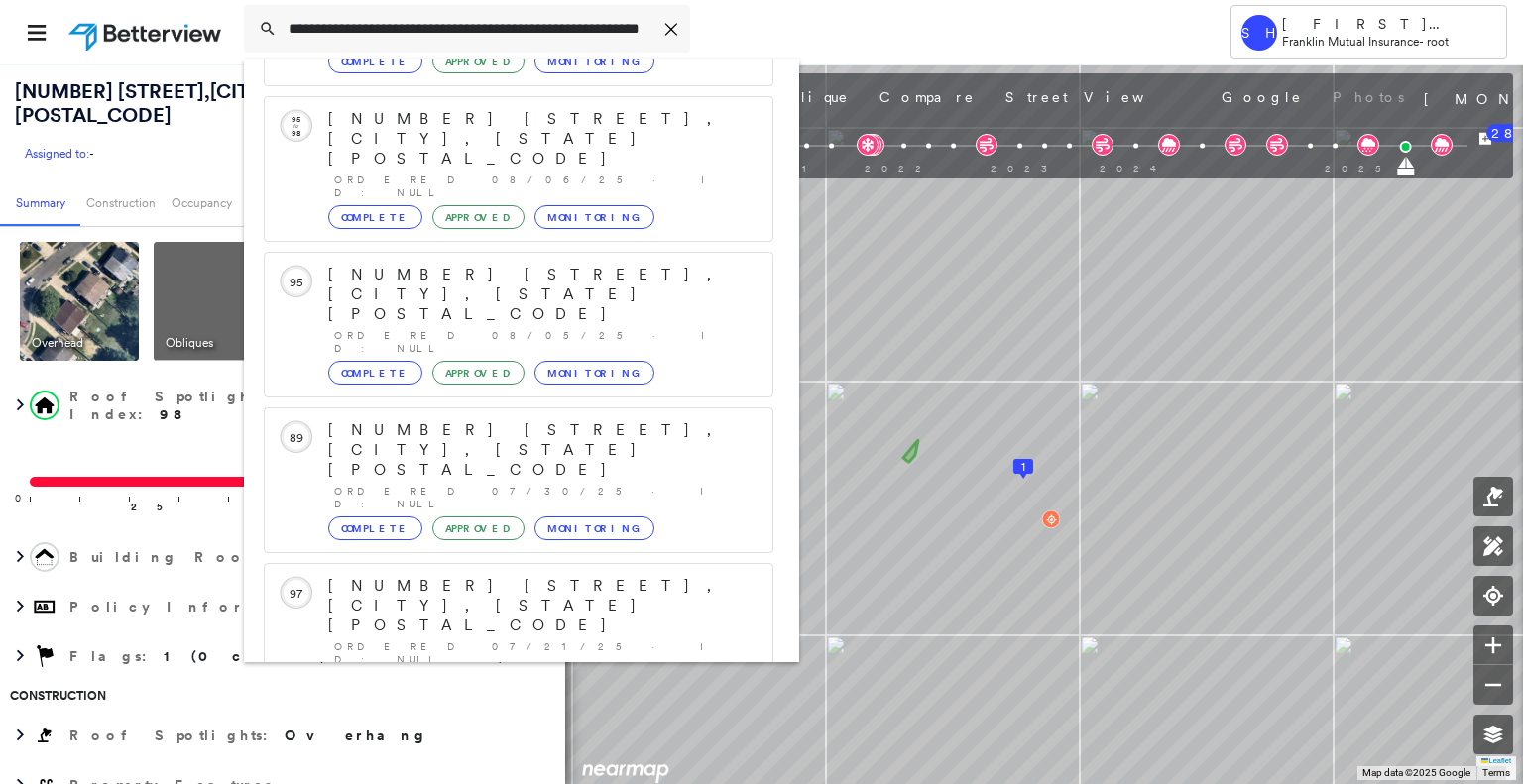 scroll, scrollTop: 0, scrollLeft: 0, axis: both 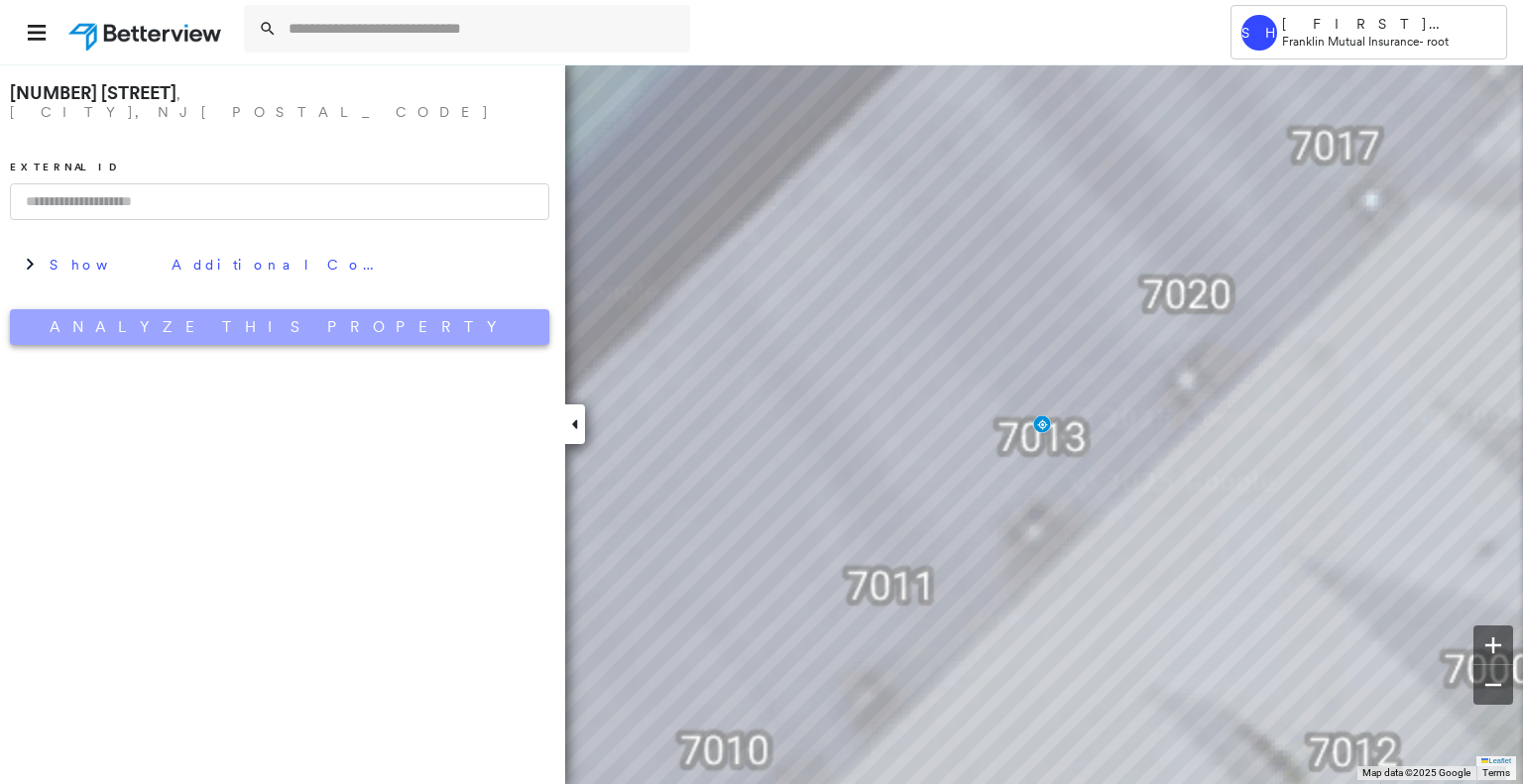 click on "Analyze This Property" at bounding box center (280, 327) 